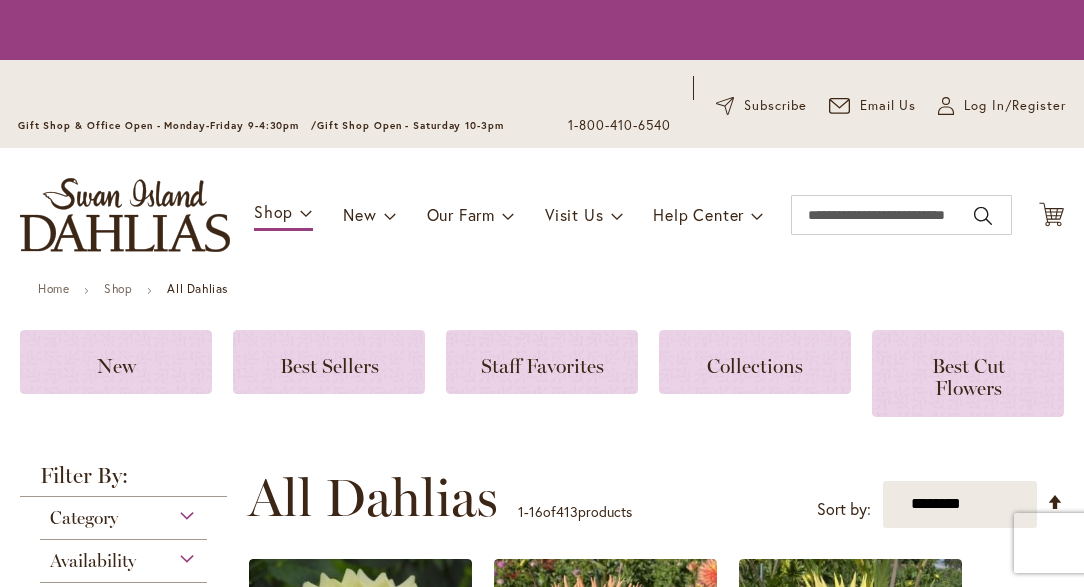 scroll, scrollTop: 0, scrollLeft: 0, axis: both 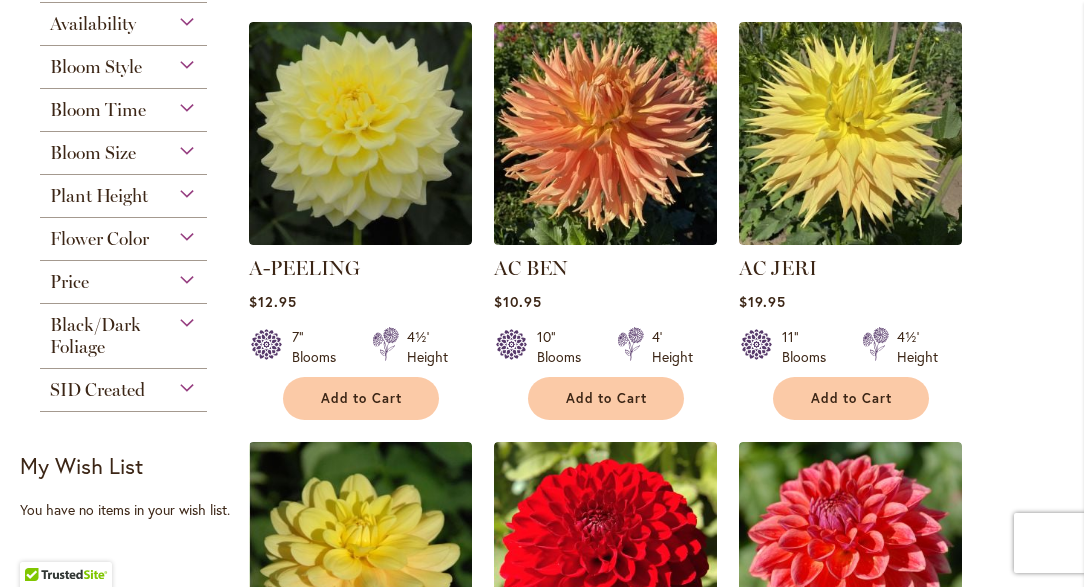 click on "Flower Color" at bounding box center [123, 234] 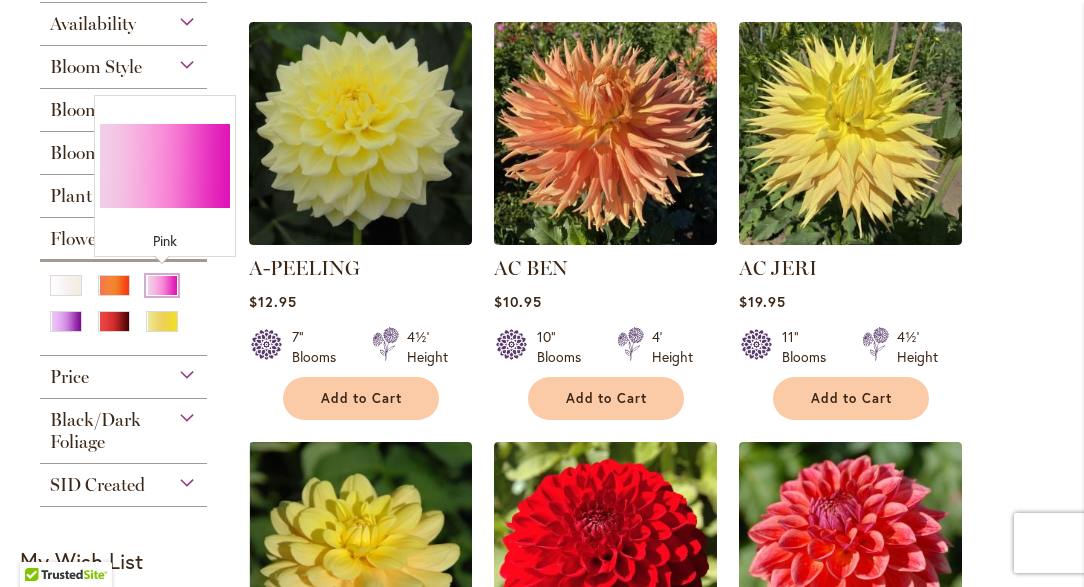click at bounding box center [162, 285] 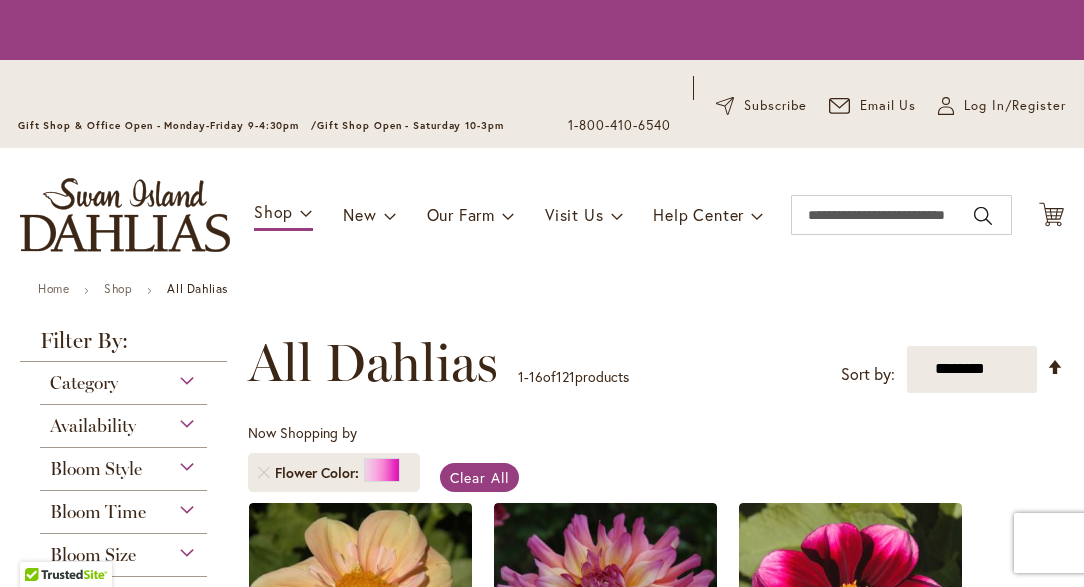 scroll, scrollTop: 0, scrollLeft: 0, axis: both 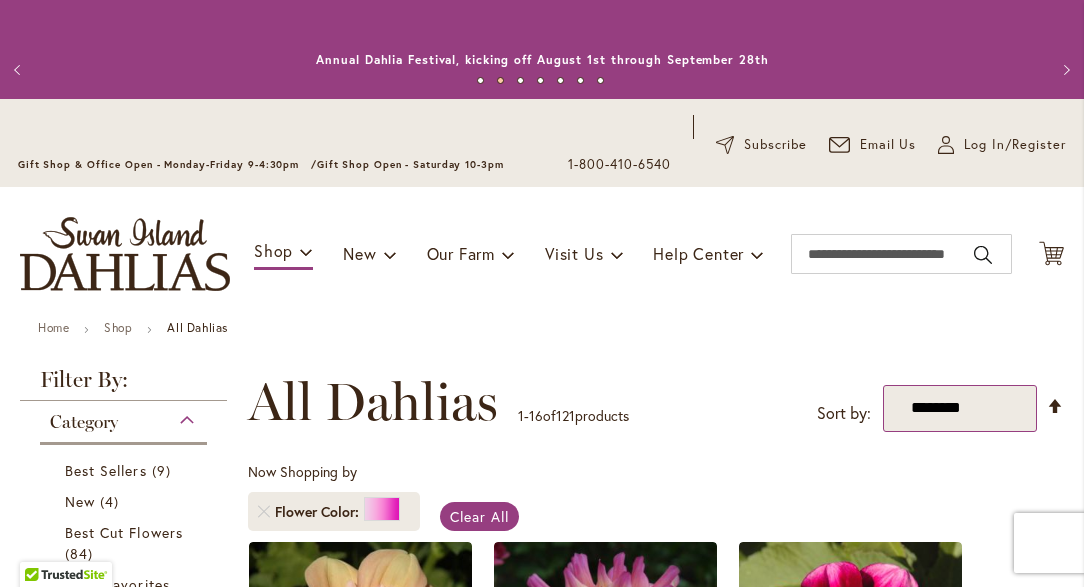 click on "**********" at bounding box center (960, 408) 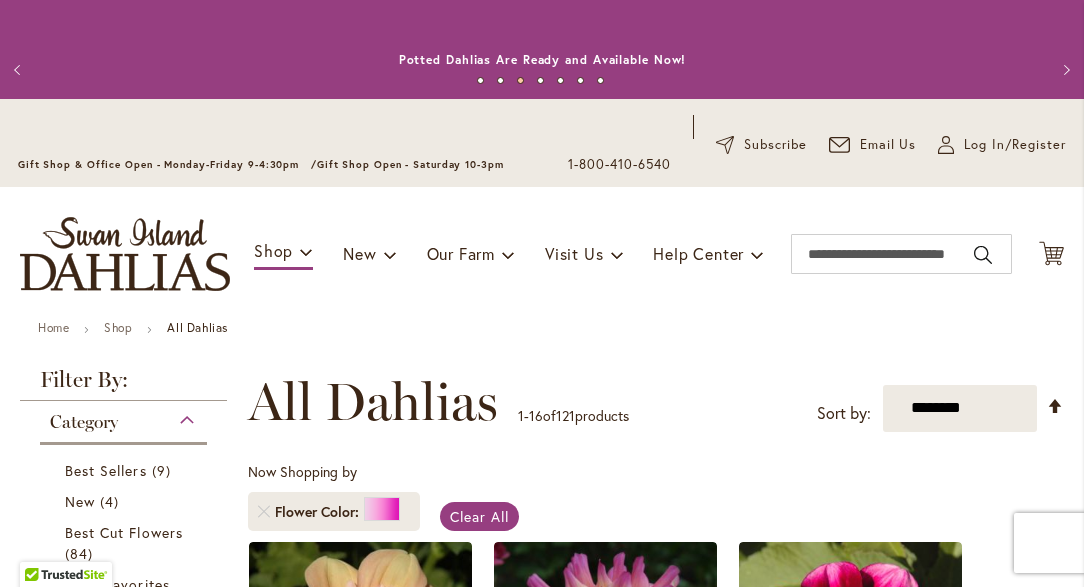 click on "Home
Shop
All Dahlias" at bounding box center (542, 330) 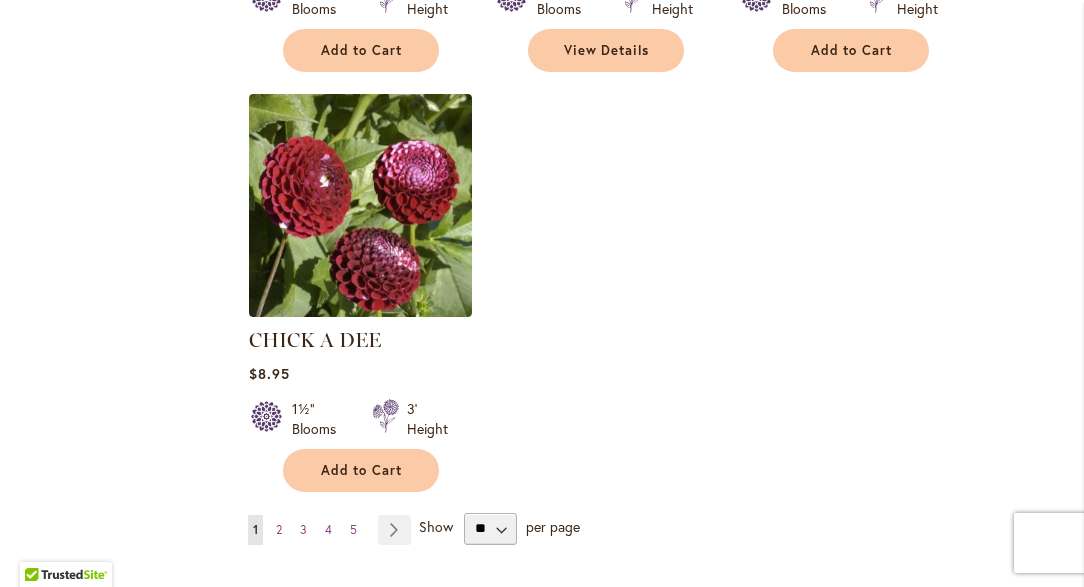 scroll, scrollTop: 2552, scrollLeft: 0, axis: vertical 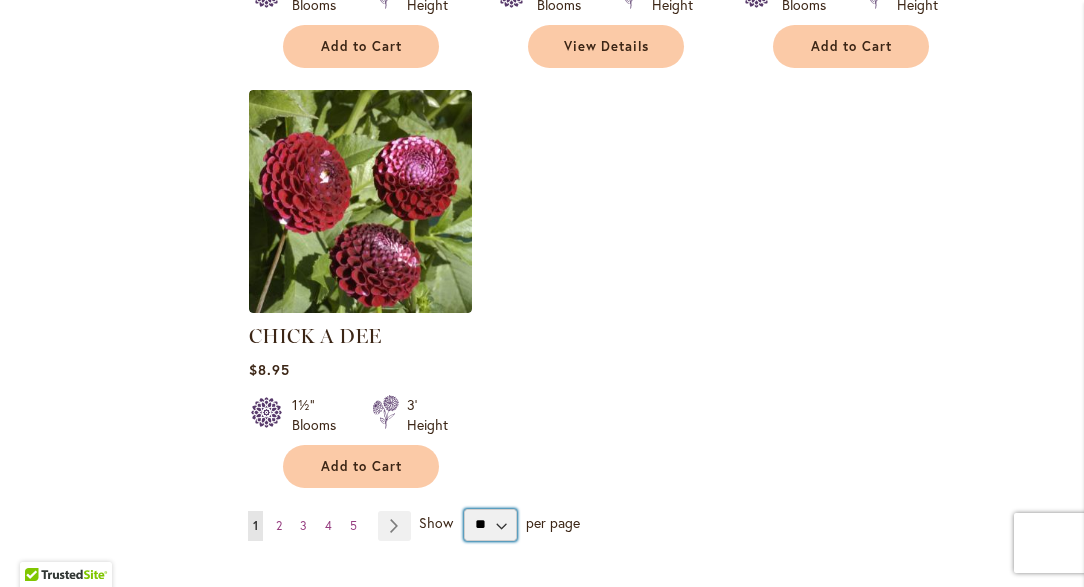 click on "**
**
**
**" at bounding box center [490, 525] 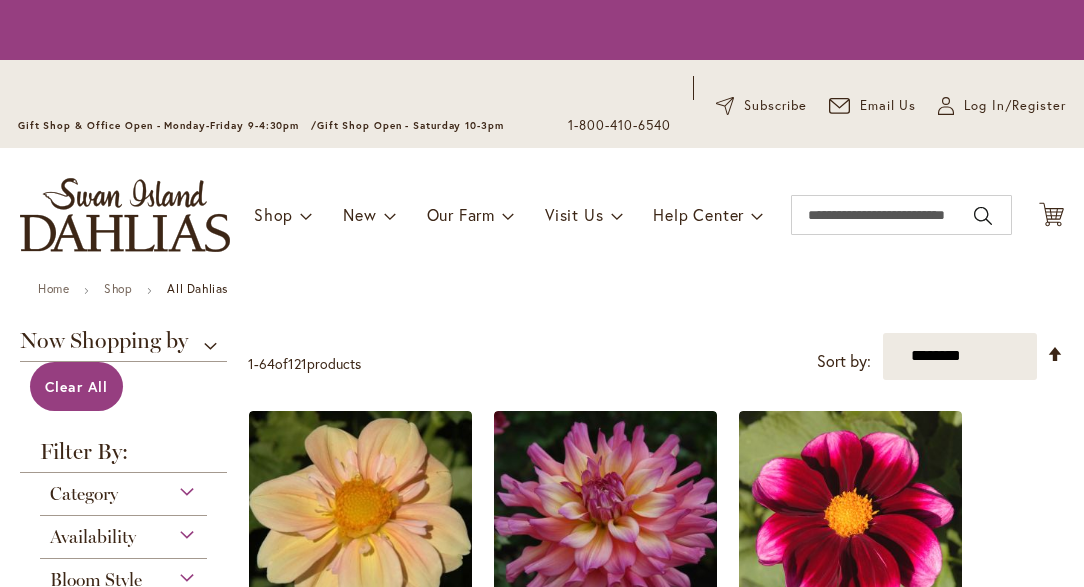 scroll, scrollTop: 0, scrollLeft: 0, axis: both 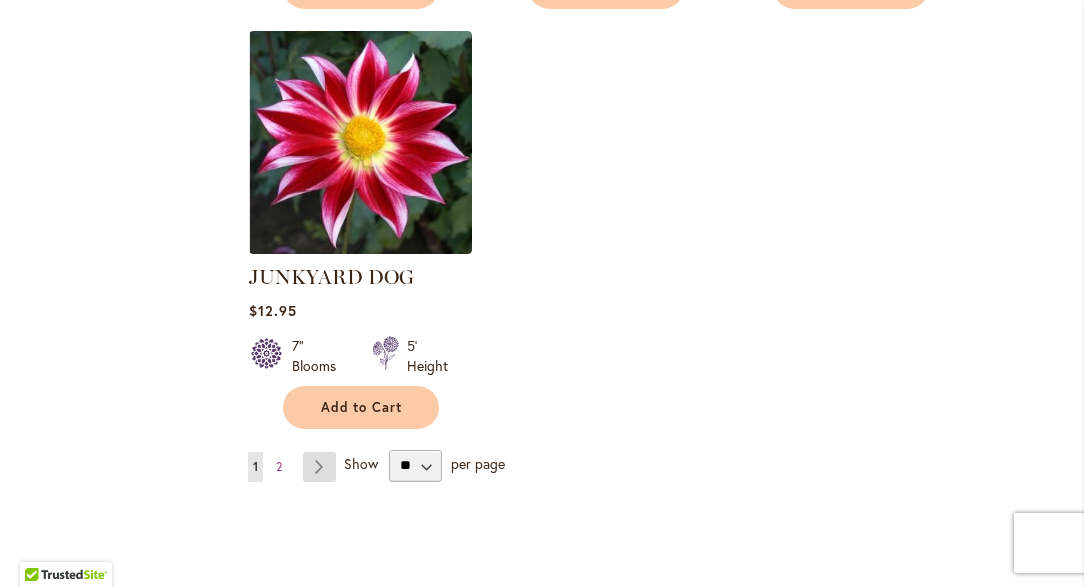 click on "Page
Next" at bounding box center [319, 467] 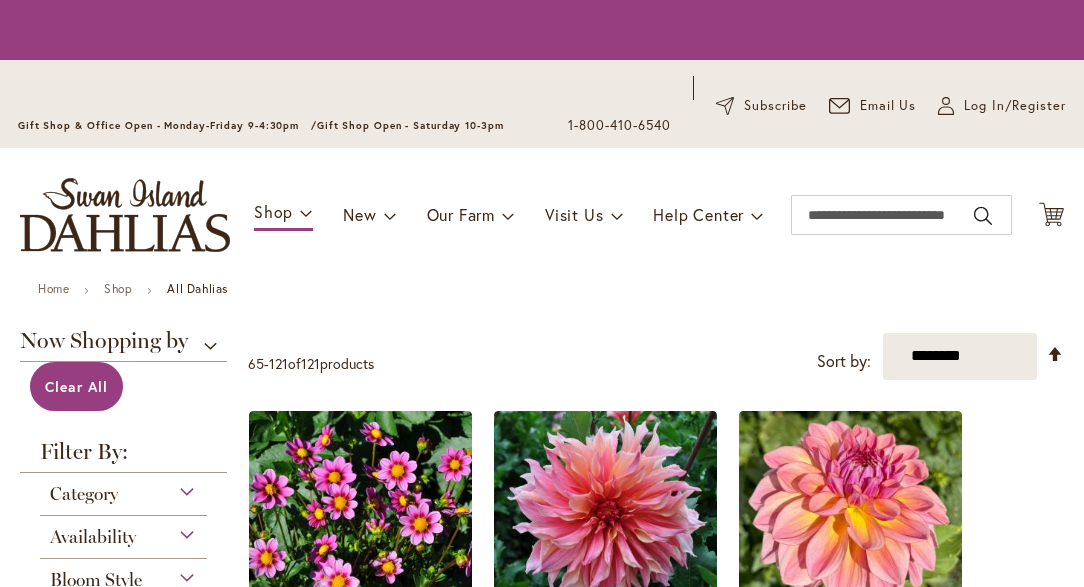 scroll, scrollTop: 0, scrollLeft: 0, axis: both 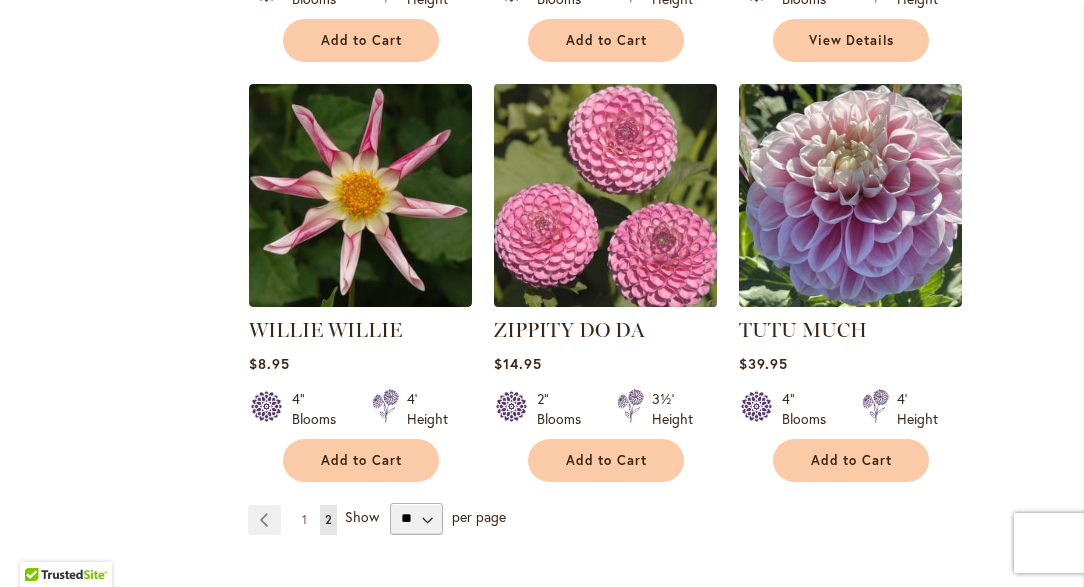 click at bounding box center [605, 195] 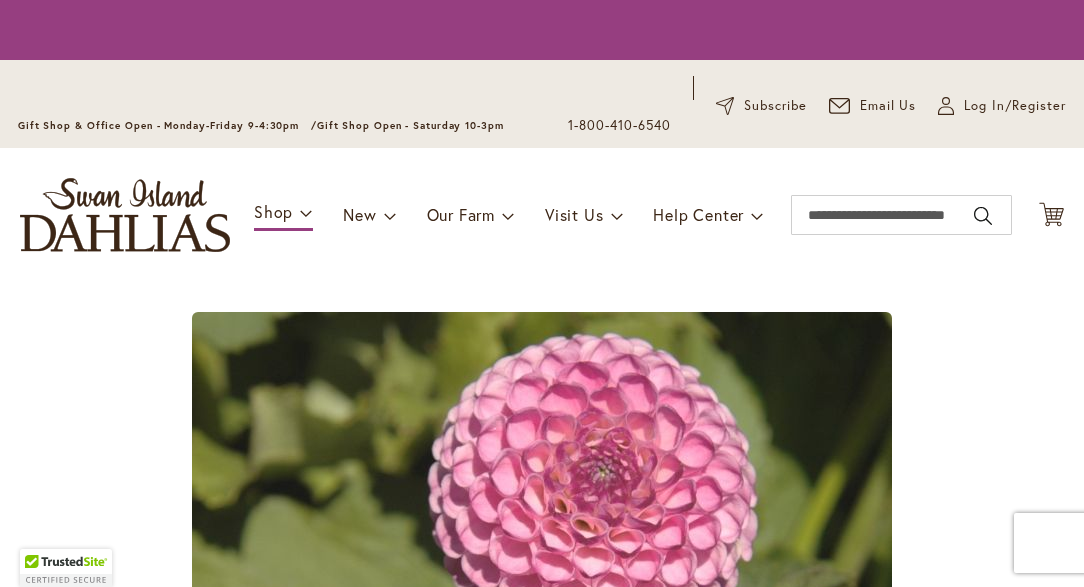 scroll, scrollTop: 0, scrollLeft: 0, axis: both 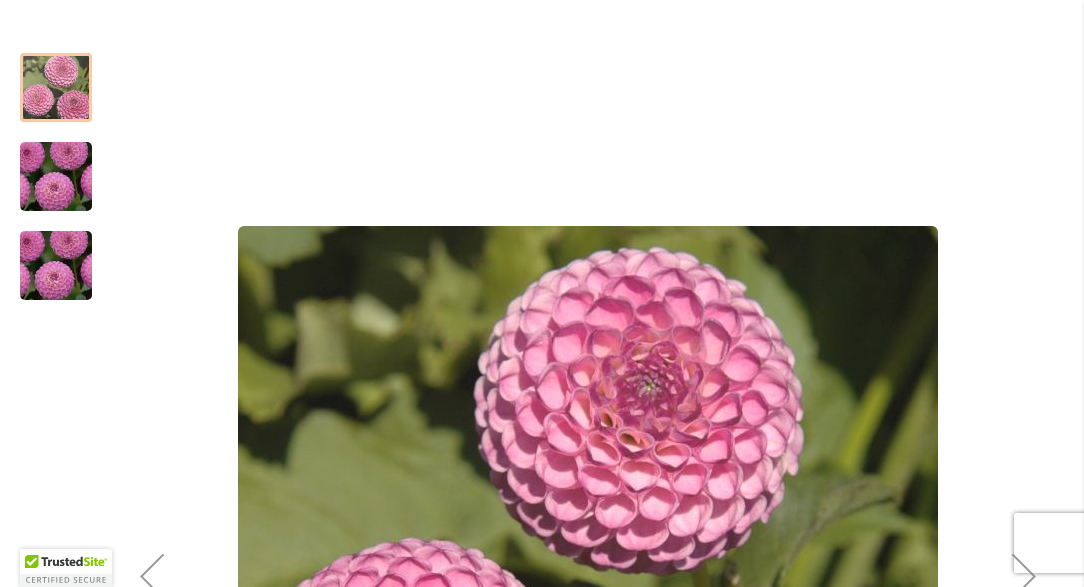 click at bounding box center [56, 177] 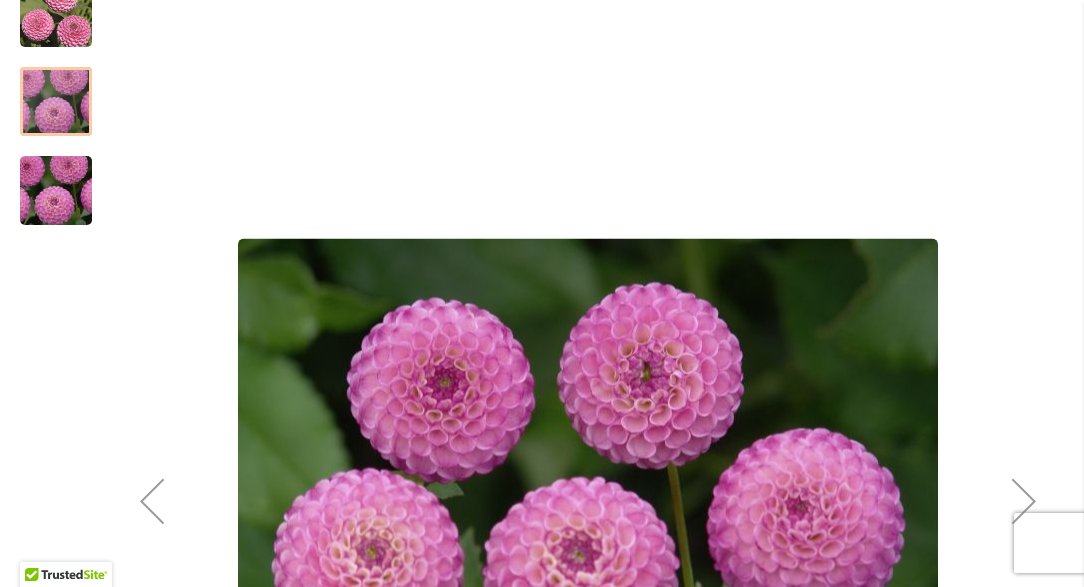 scroll, scrollTop: 410, scrollLeft: 0, axis: vertical 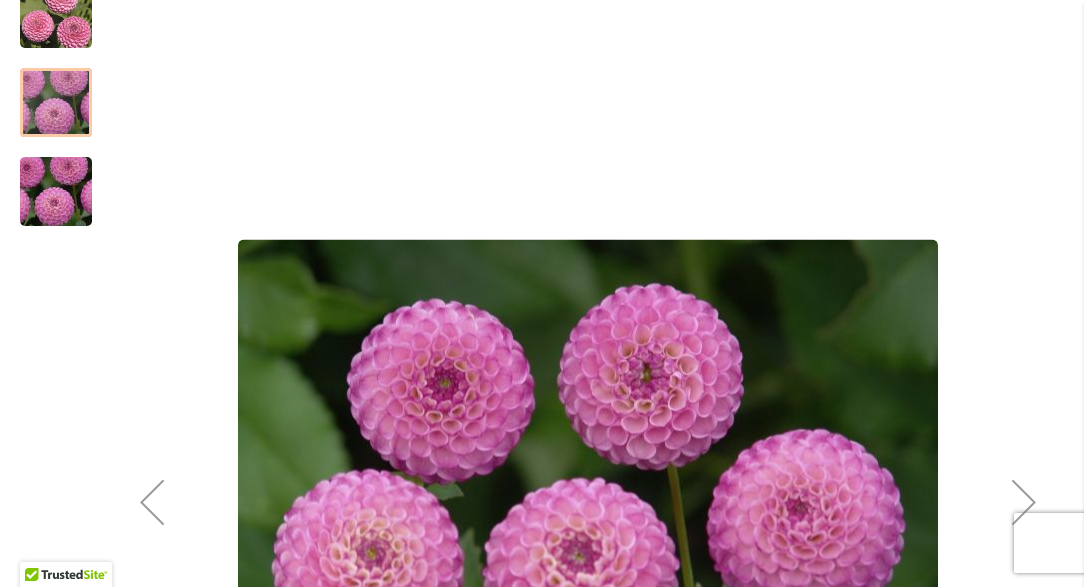 click at bounding box center [56, 192] 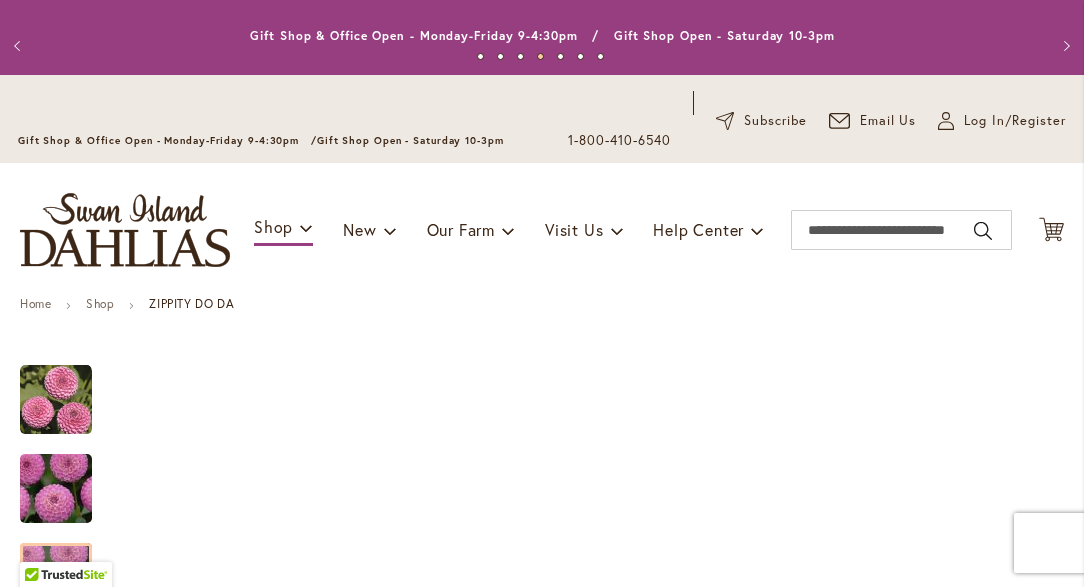 scroll, scrollTop: 0, scrollLeft: 0, axis: both 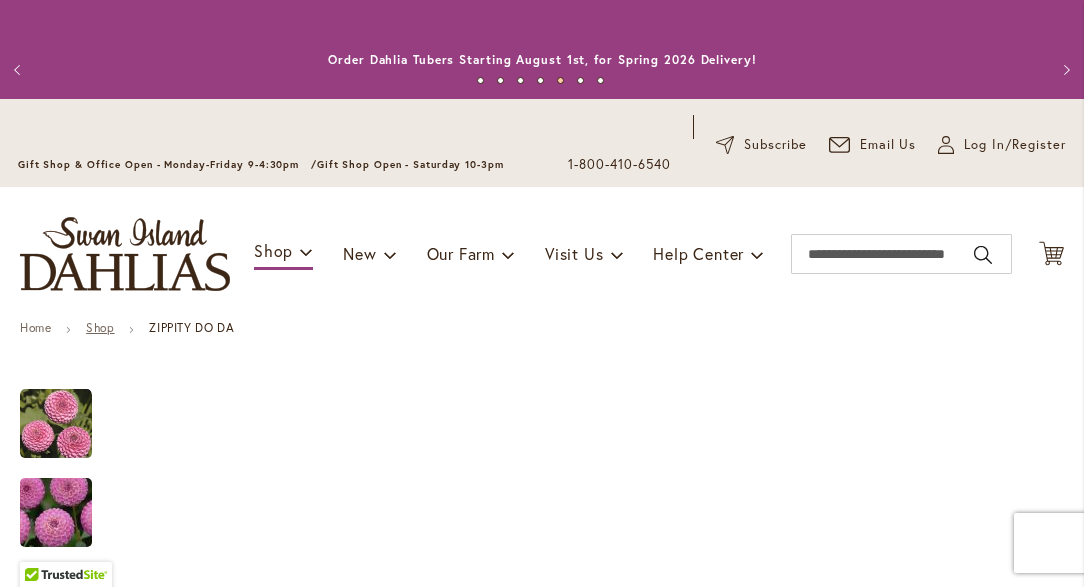 click on "Shop" at bounding box center (100, 327) 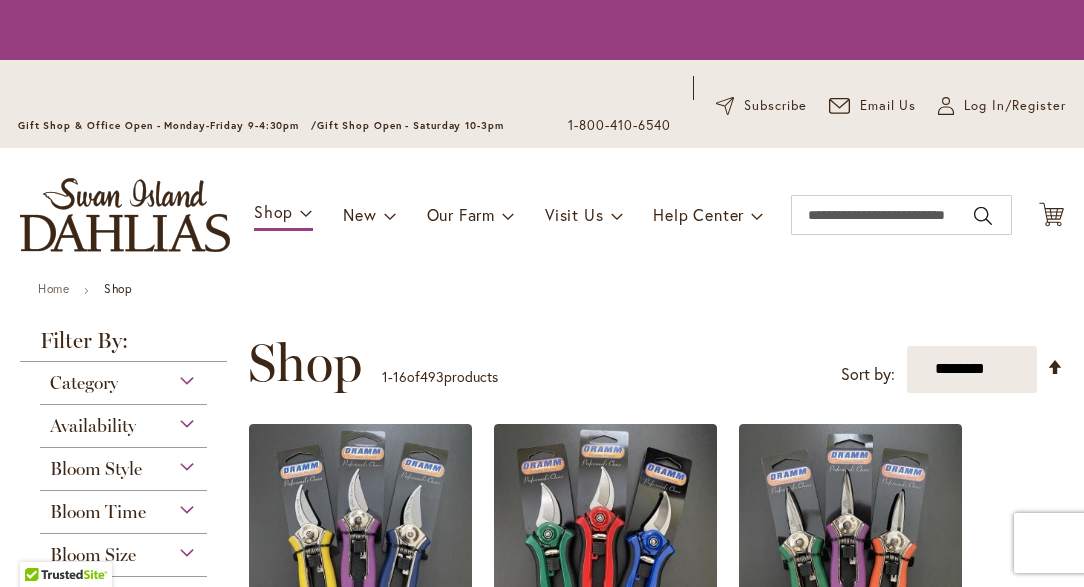 scroll, scrollTop: 0, scrollLeft: 0, axis: both 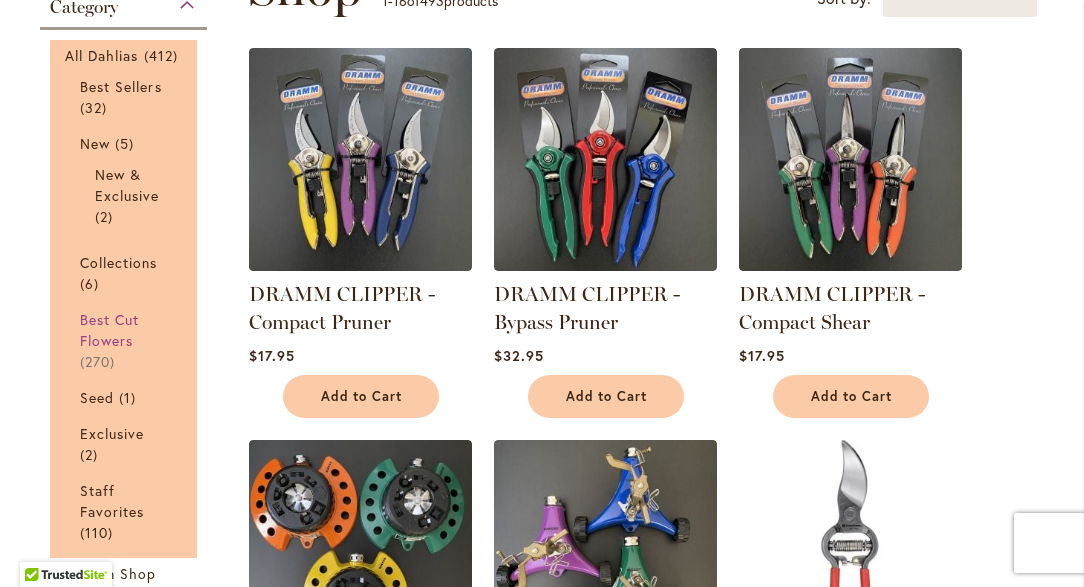 click on "Best Cut Flowers" at bounding box center (109, 330) 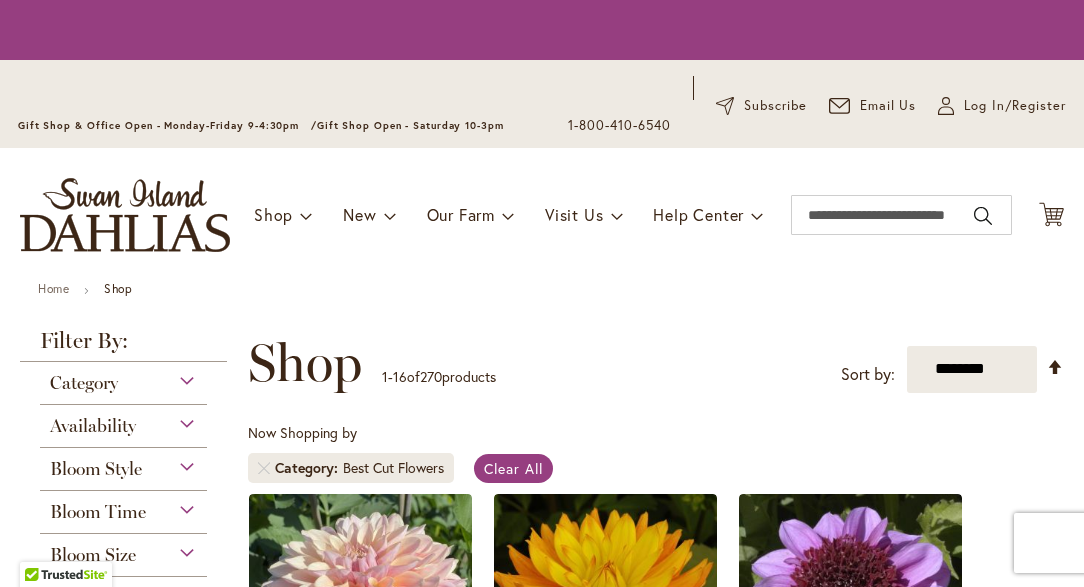 scroll, scrollTop: 0, scrollLeft: 0, axis: both 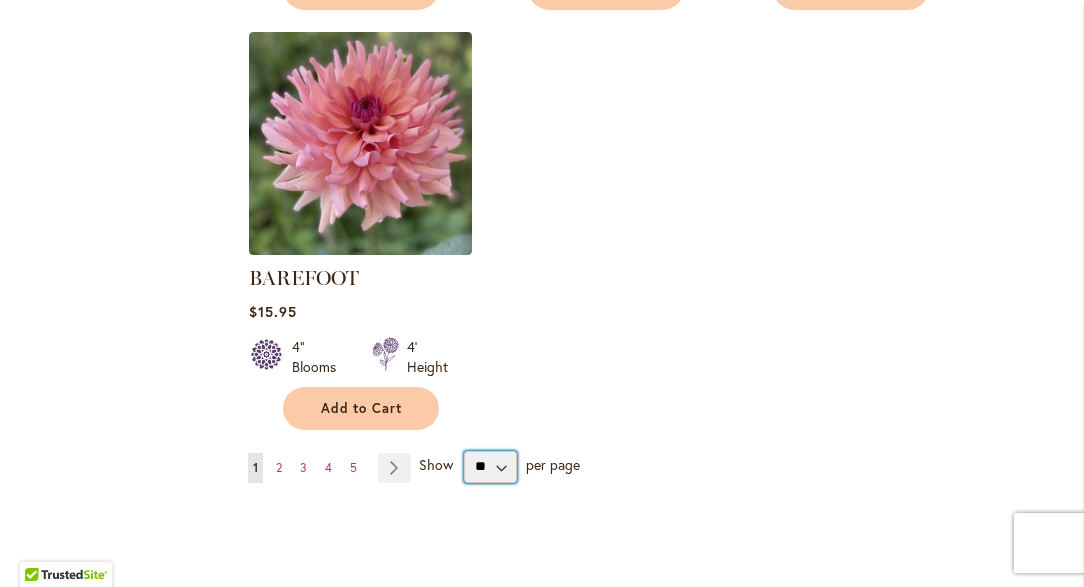 click on "**
**
**
**" at bounding box center (490, 467) 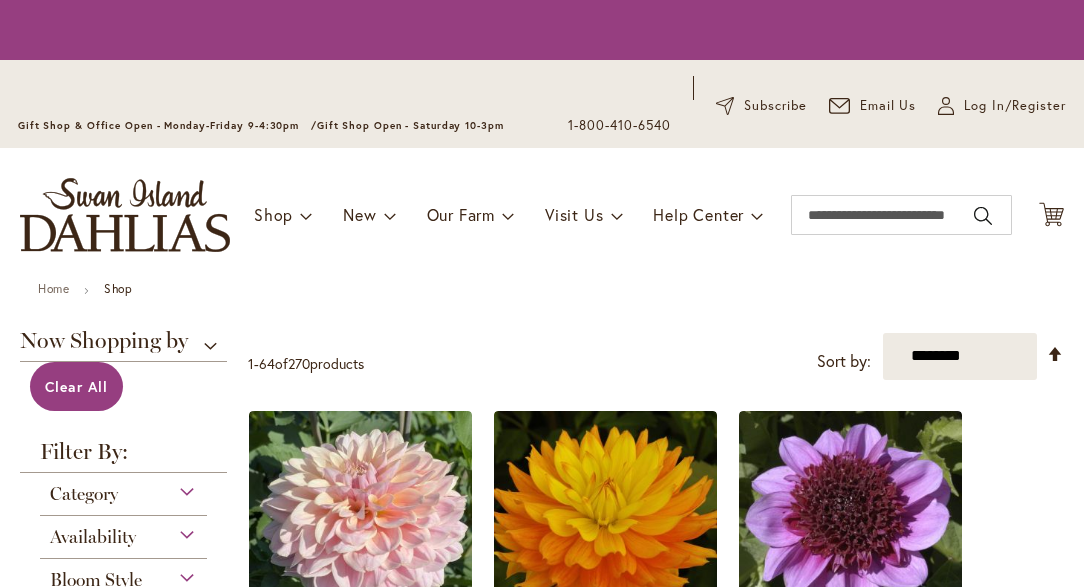 scroll, scrollTop: 0, scrollLeft: 0, axis: both 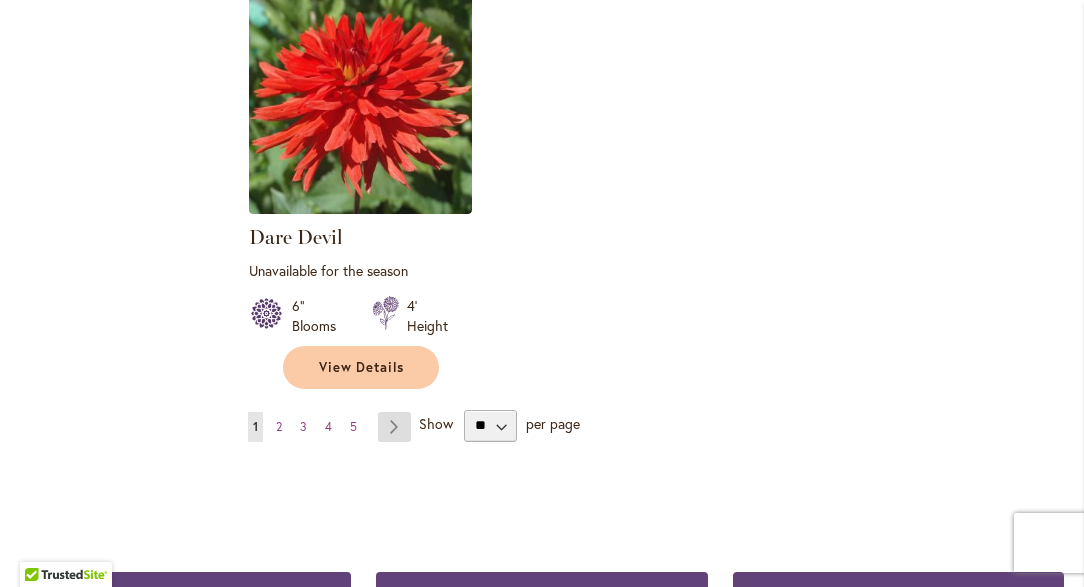 click on "Page
Next" at bounding box center (394, 427) 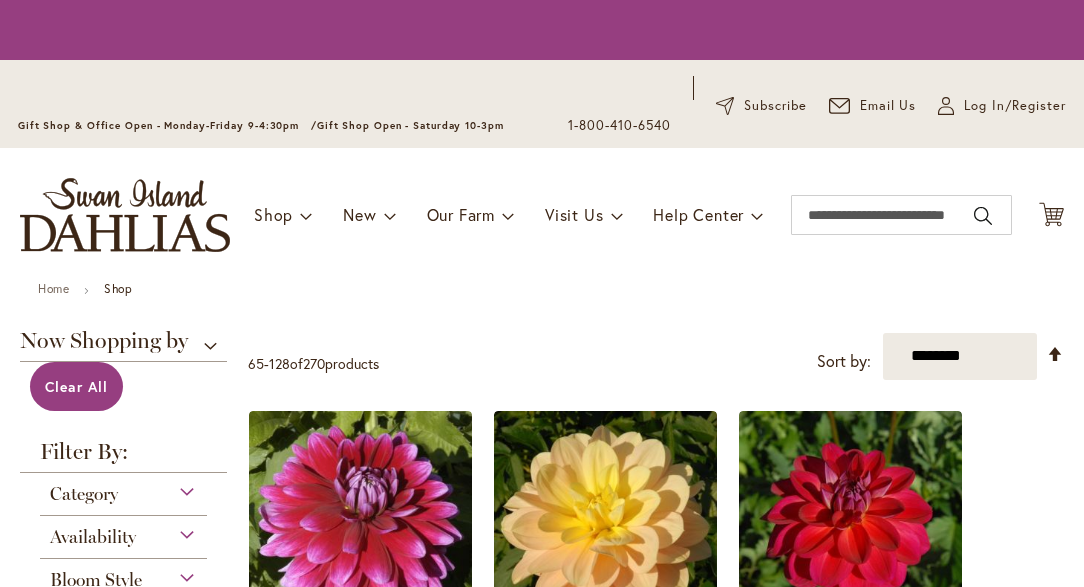 scroll, scrollTop: 0, scrollLeft: 0, axis: both 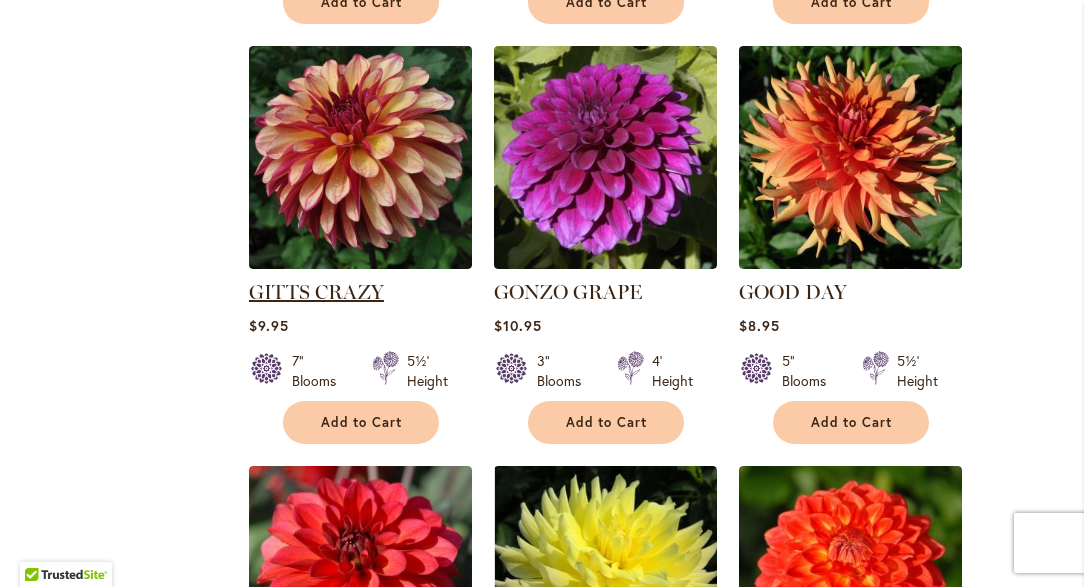 click on "GITTS CRAZY" at bounding box center (316, 292) 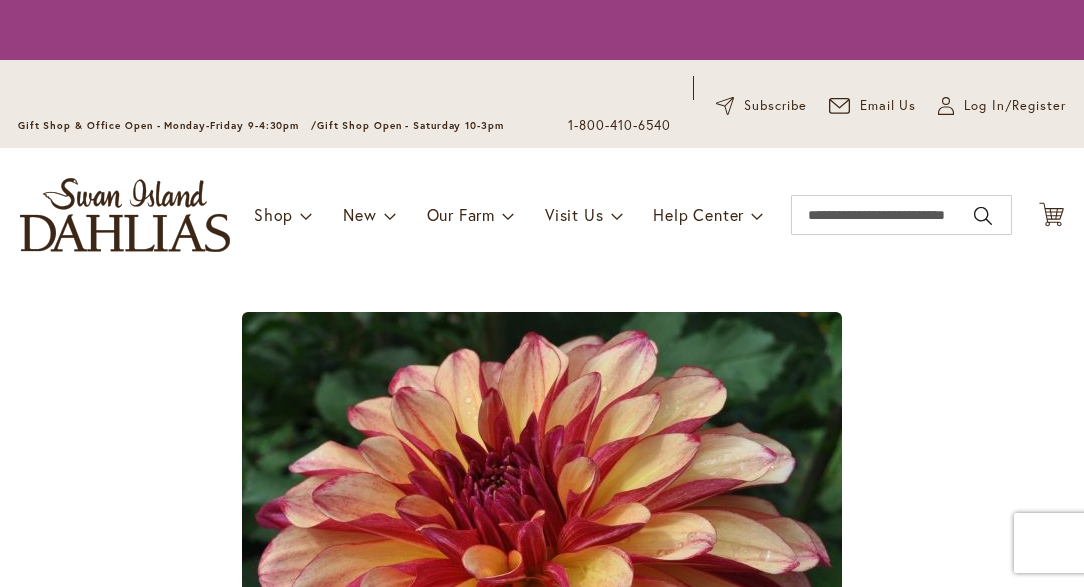 scroll, scrollTop: 0, scrollLeft: 0, axis: both 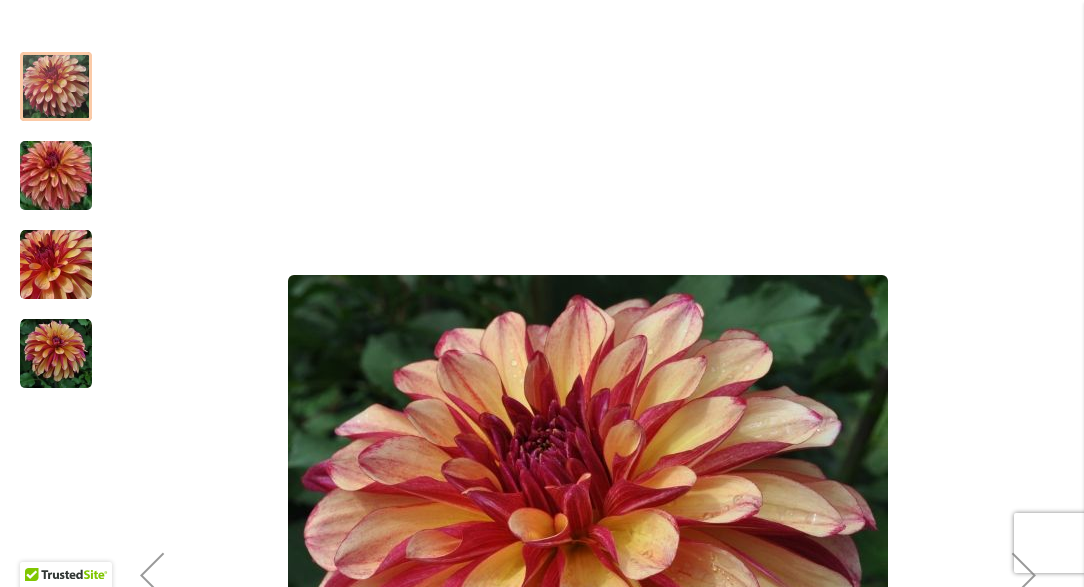 click at bounding box center (56, 176) 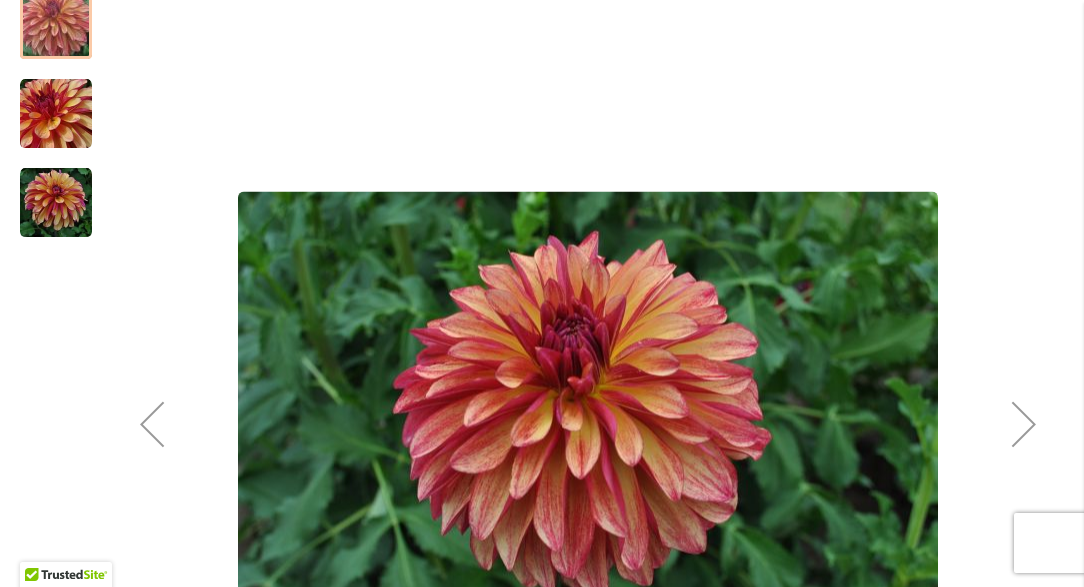 scroll, scrollTop: 490, scrollLeft: 0, axis: vertical 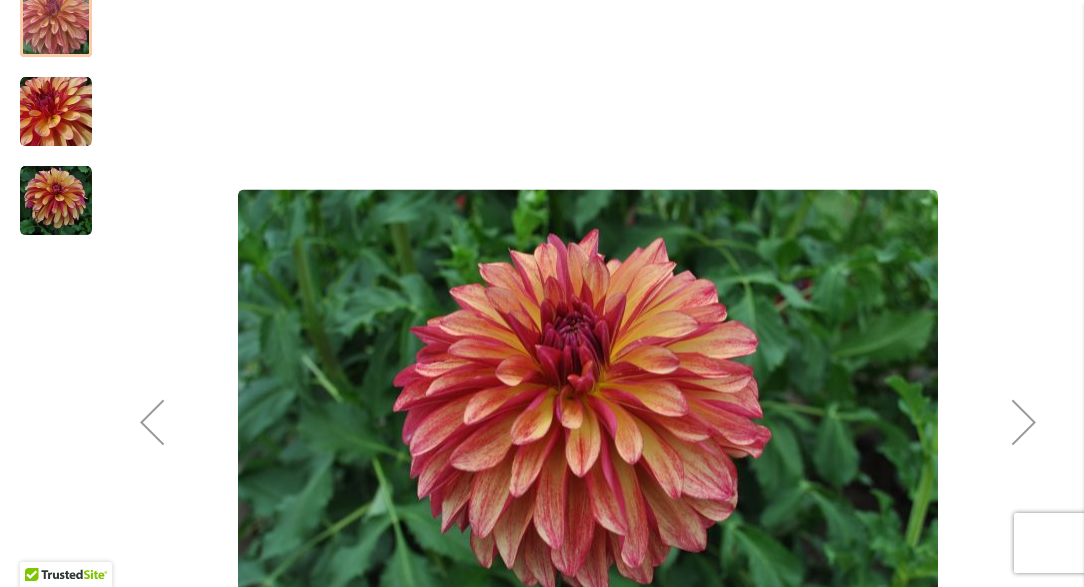 click at bounding box center [56, 201] 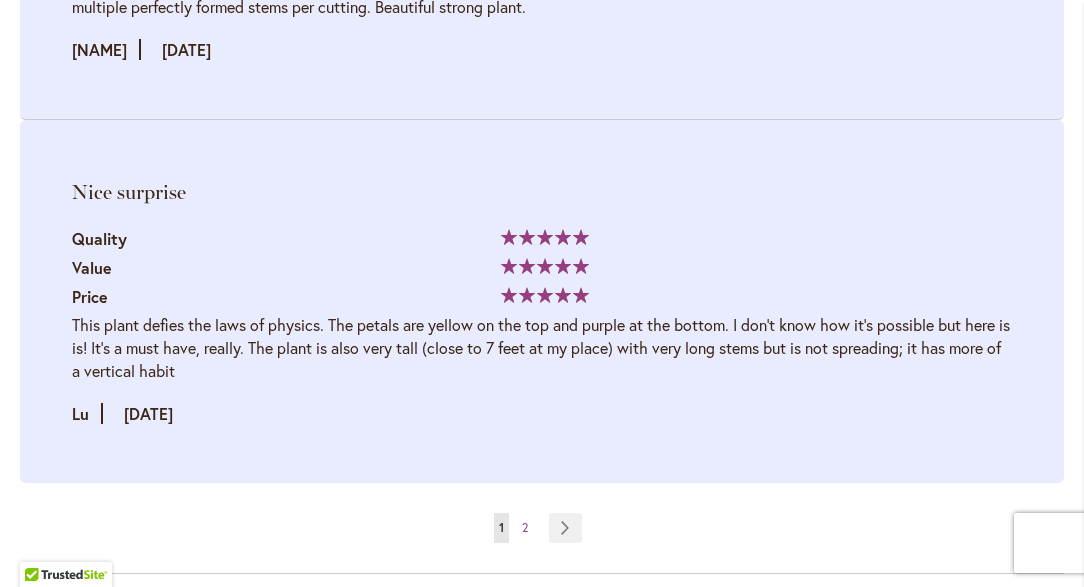 scroll, scrollTop: 6331, scrollLeft: 0, axis: vertical 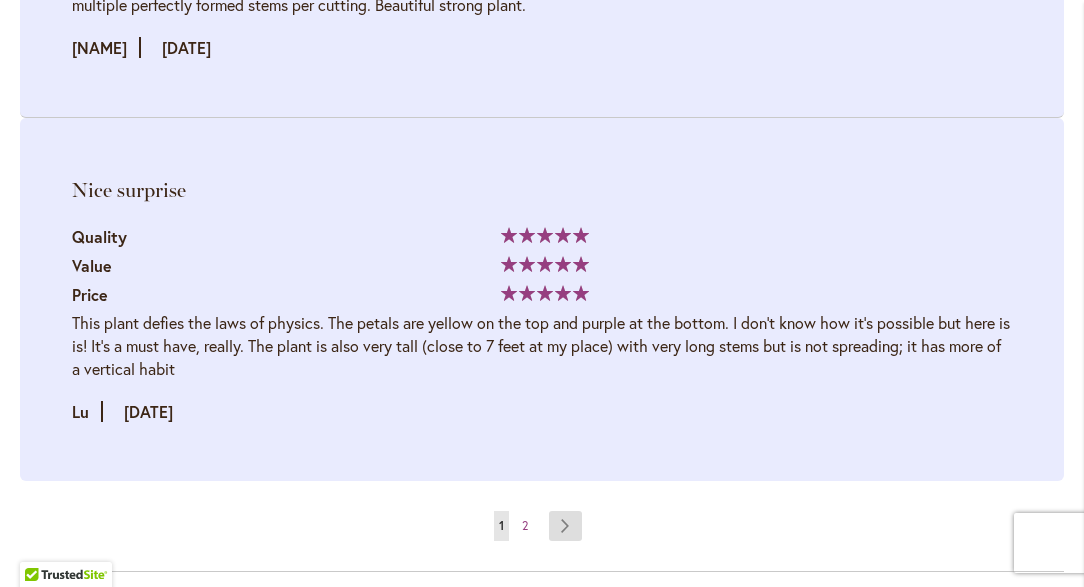 click on "Page
Next" at bounding box center [565, 526] 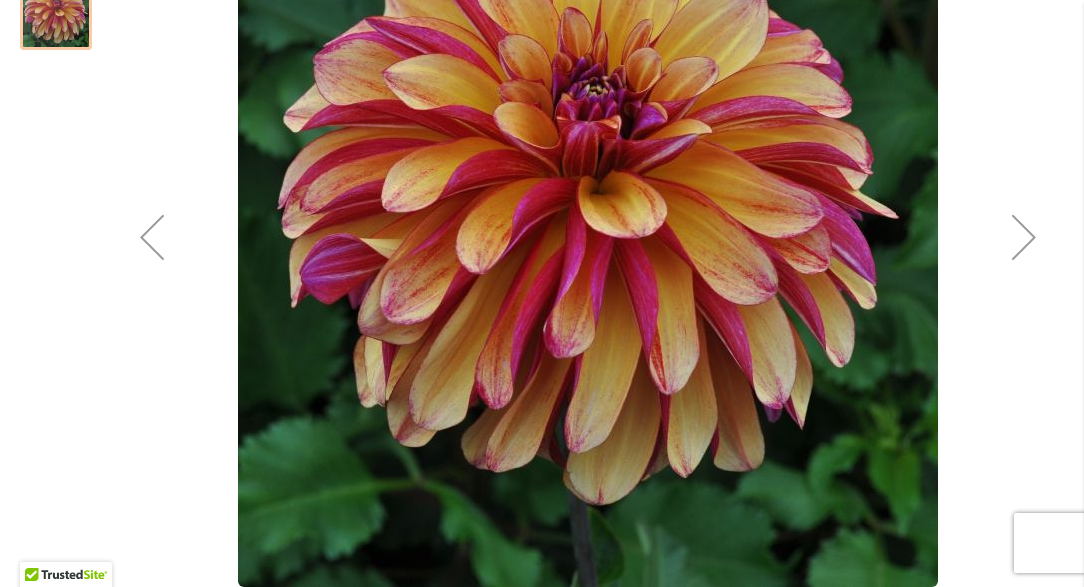 scroll, scrollTop: 689, scrollLeft: 0, axis: vertical 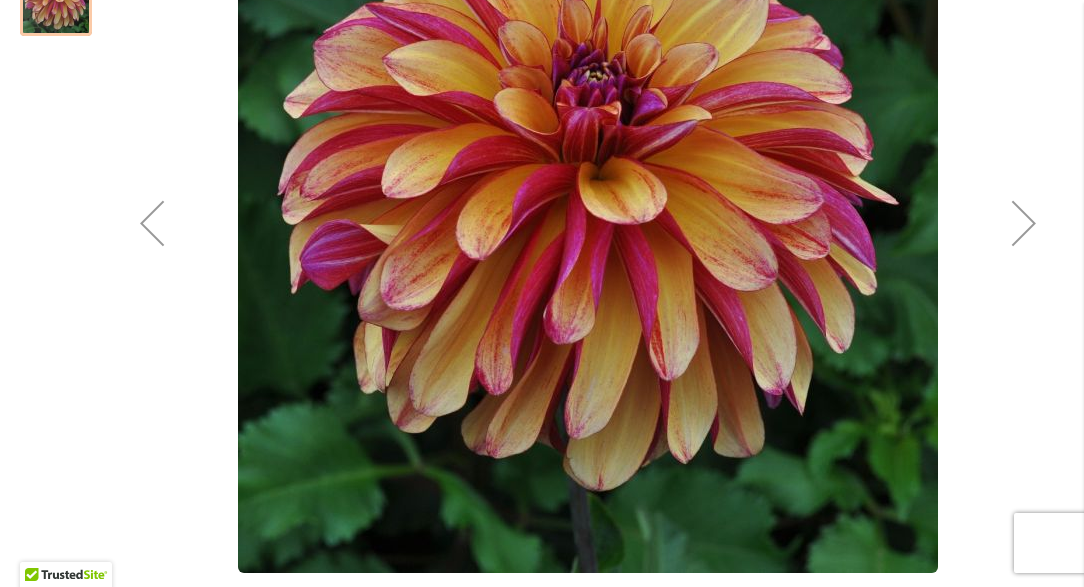 click at bounding box center [1024, 223] 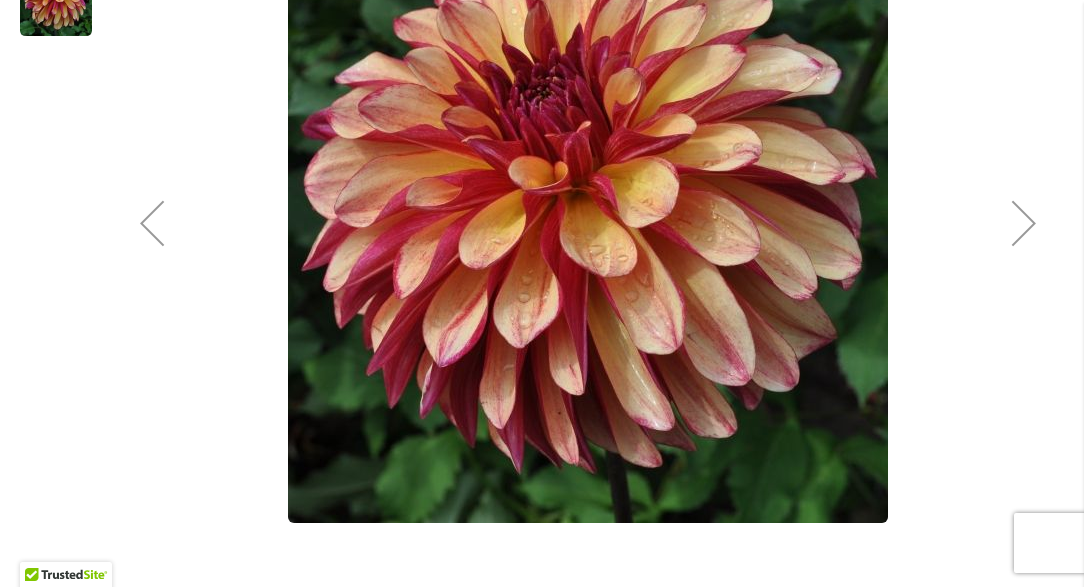 click at bounding box center [1024, 223] 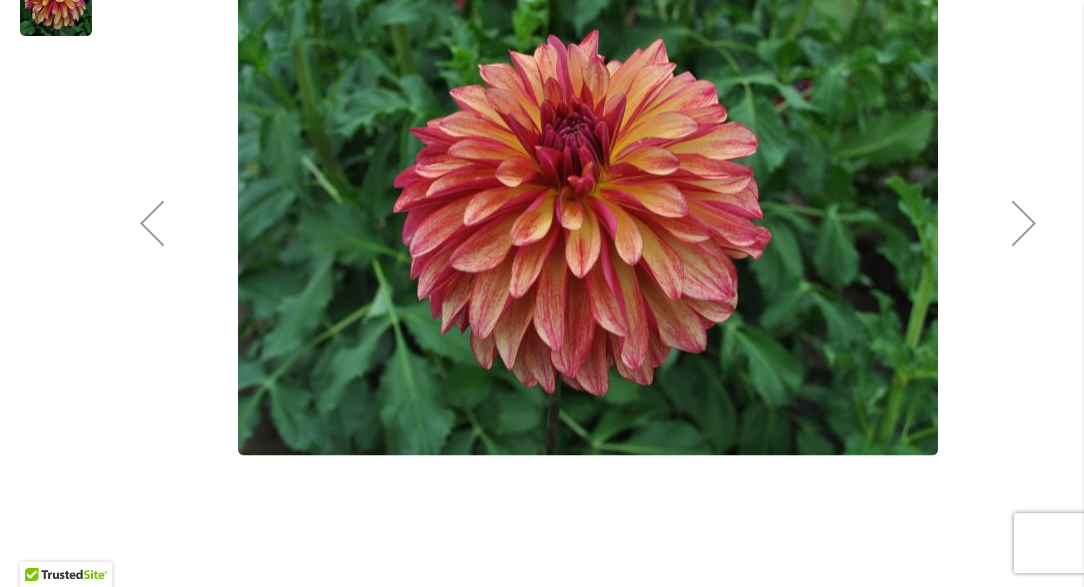 click at bounding box center [1024, 223] 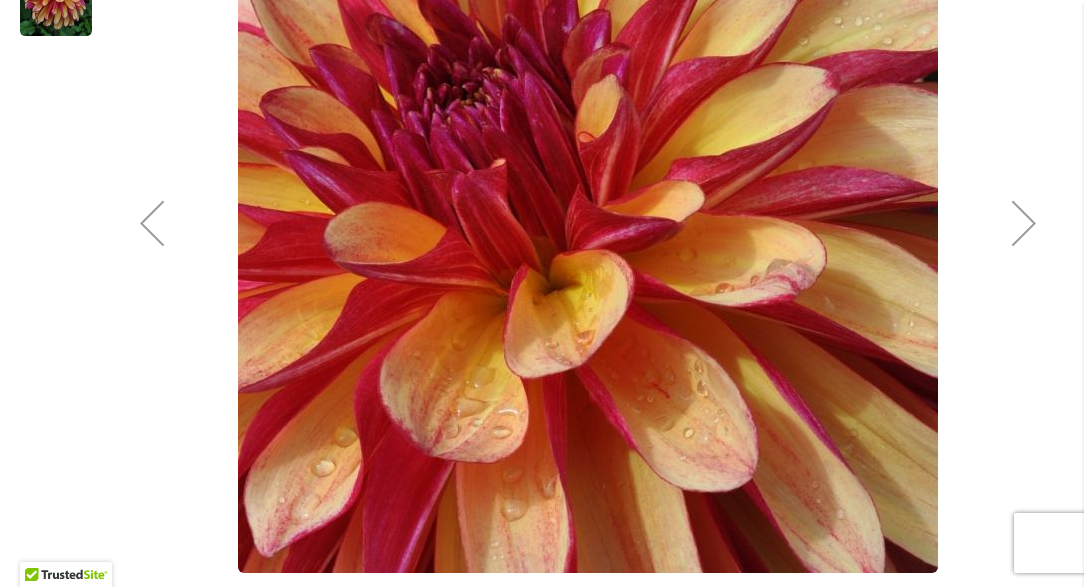 click at bounding box center [1024, 223] 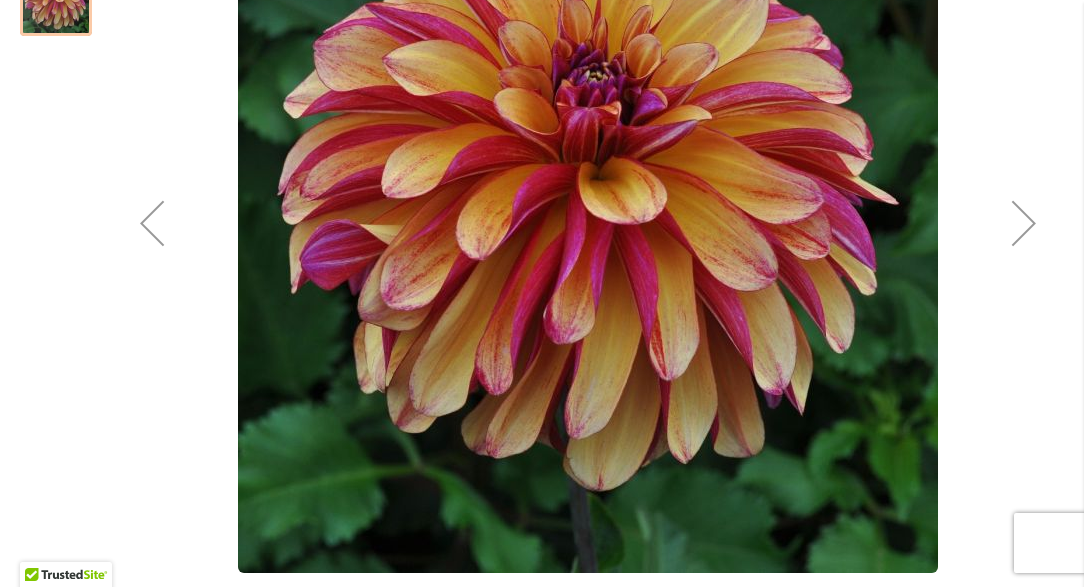 click at bounding box center (1024, 223) 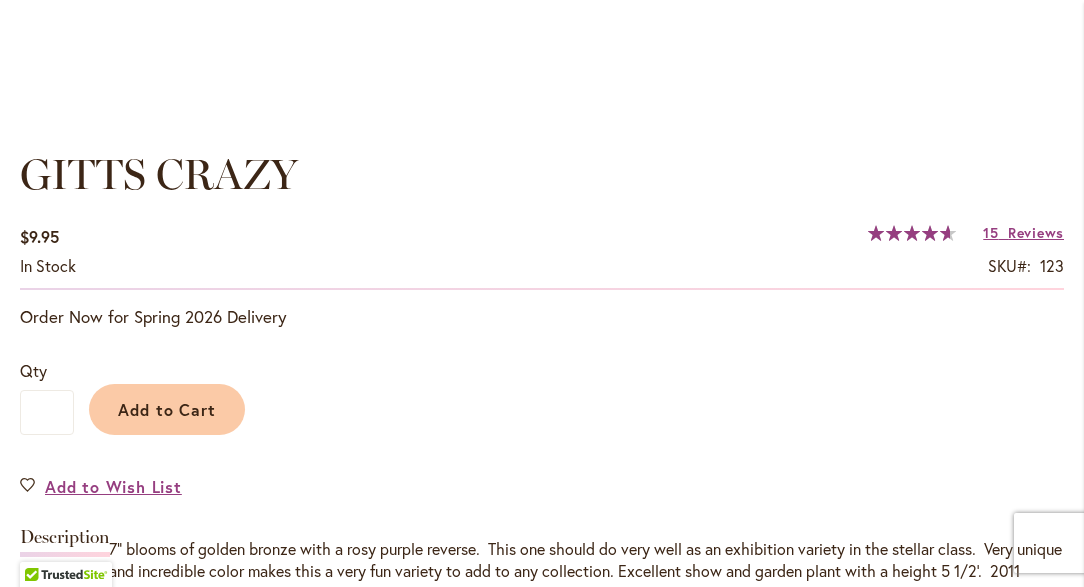 scroll, scrollTop: 1356, scrollLeft: 0, axis: vertical 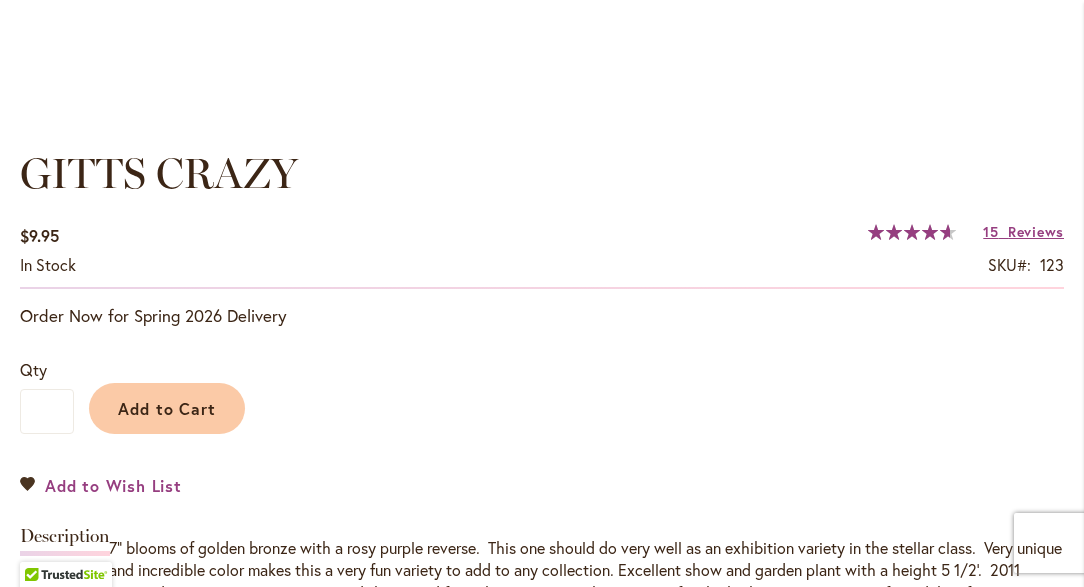 click on "Add to Wish List" at bounding box center [113, 485] 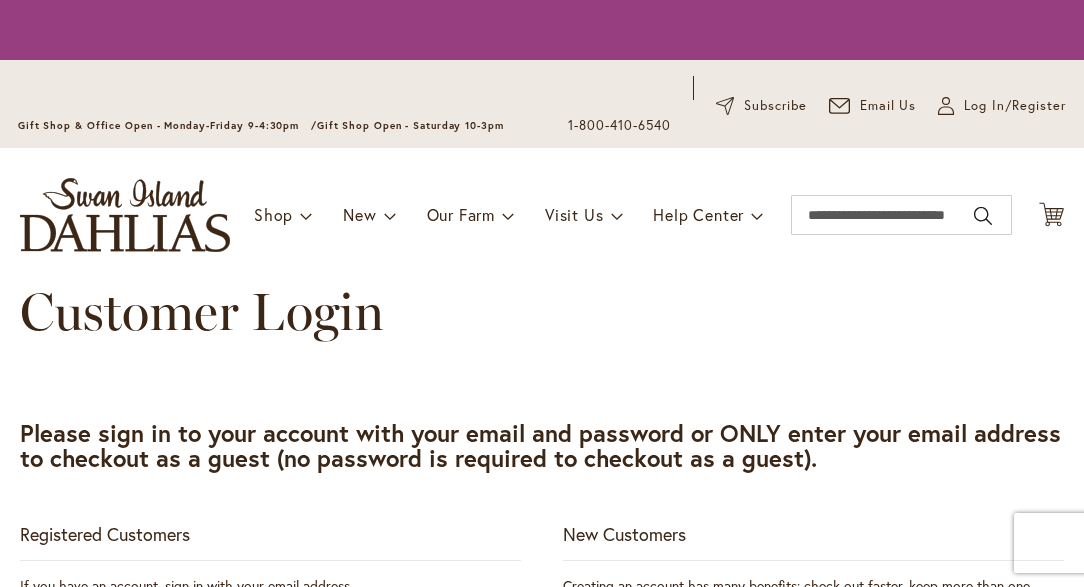 scroll, scrollTop: 0, scrollLeft: 0, axis: both 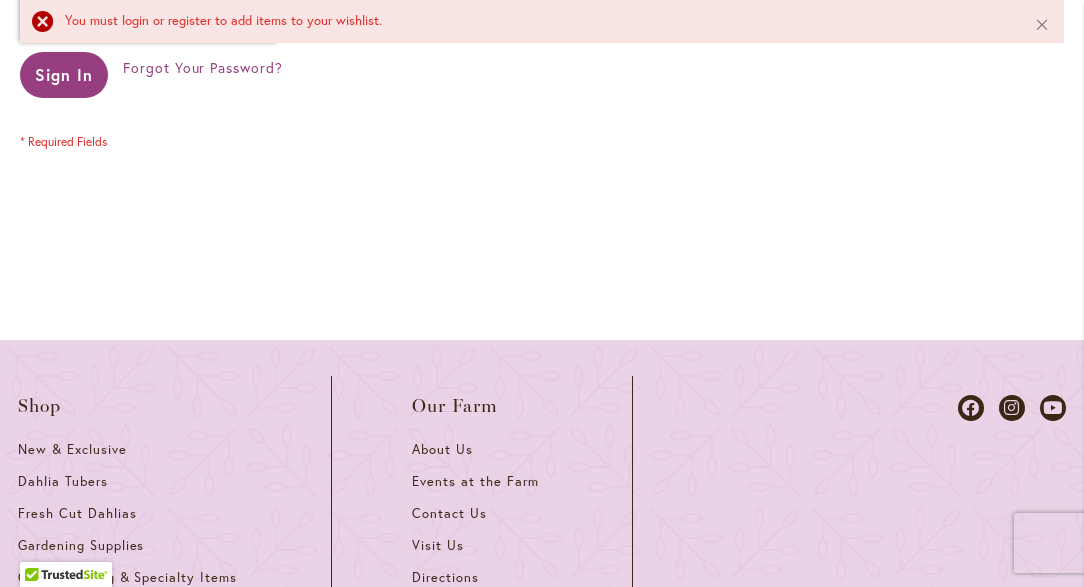 click on "Shop
New & Exclusive
Dahlia Tubers
Fresh Cut Dahlias
Gardening Supplies
Gifts, Clothing & Specialty Items
Gift Cards
Request Our Catalog
Our Farm" at bounding box center (542, 684) 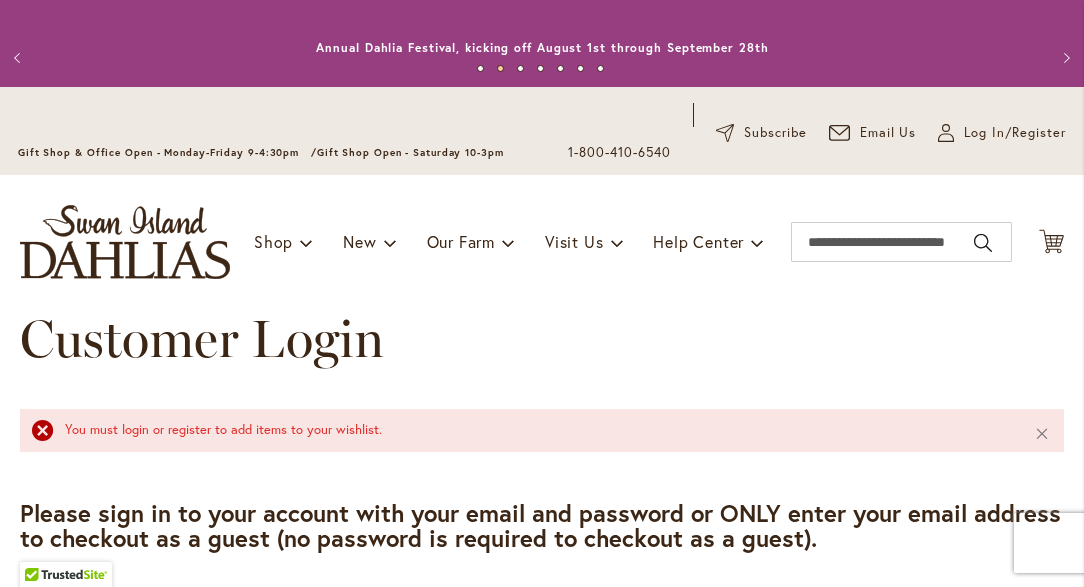 scroll, scrollTop: 0, scrollLeft: 0, axis: both 